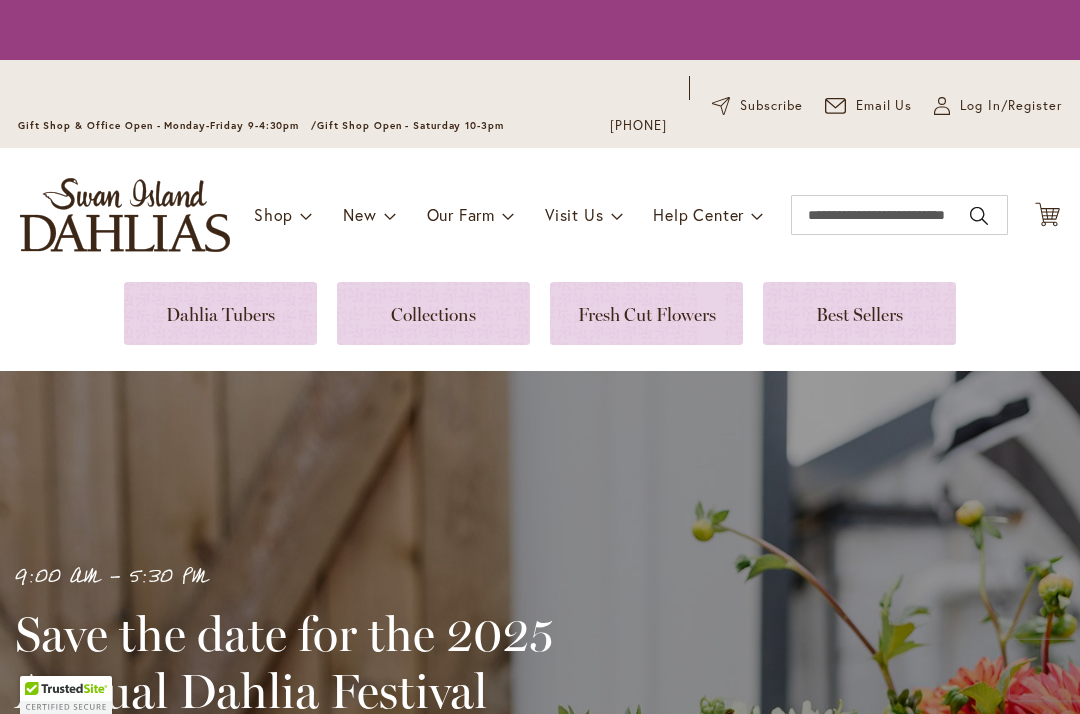 scroll, scrollTop: 0, scrollLeft: 0, axis: both 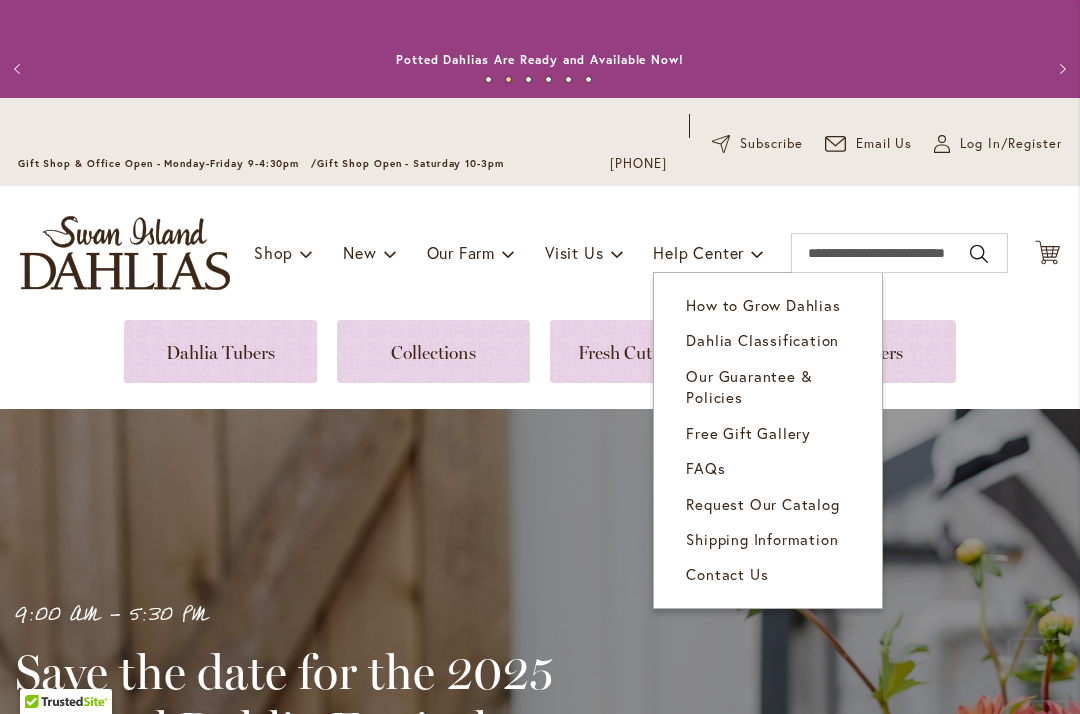 click on "How to Grow Dahlias" at bounding box center [768, 305] 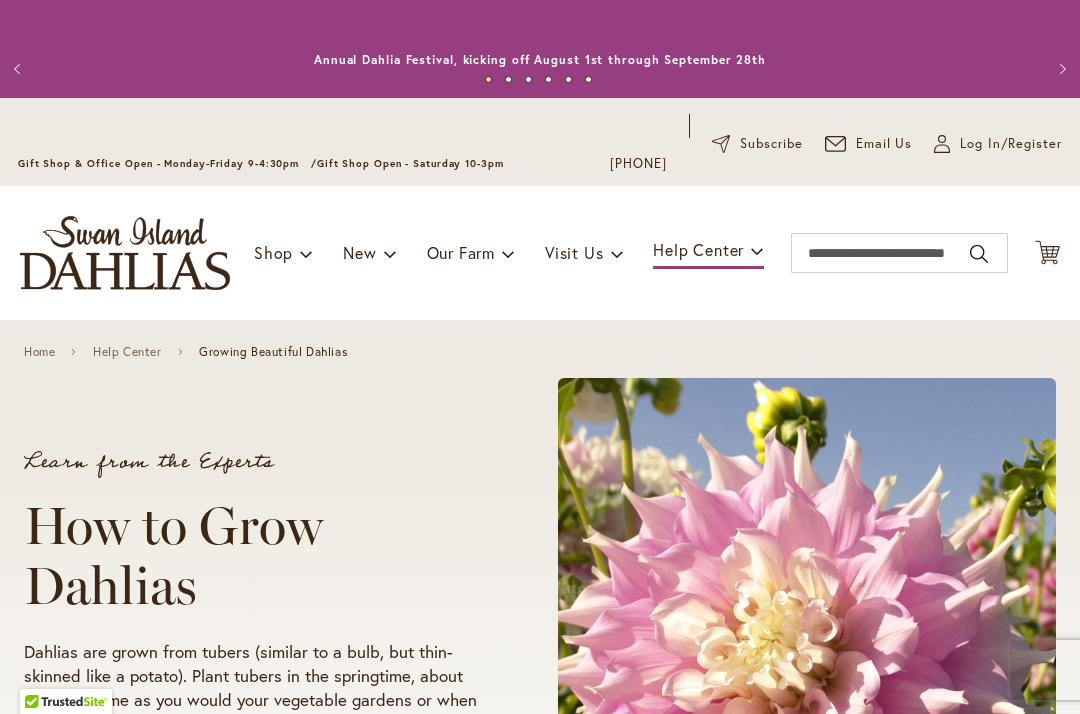 scroll, scrollTop: 0, scrollLeft: 0, axis: both 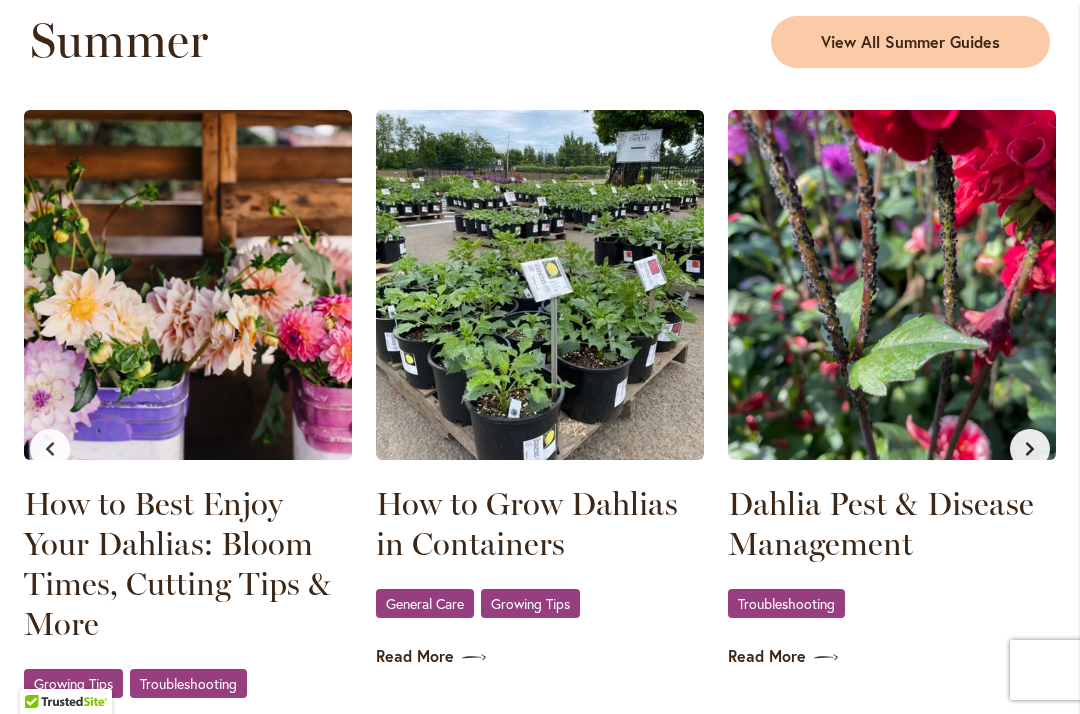 click on "Dahlia Pest & Disease Management" at bounding box center [892, 524] 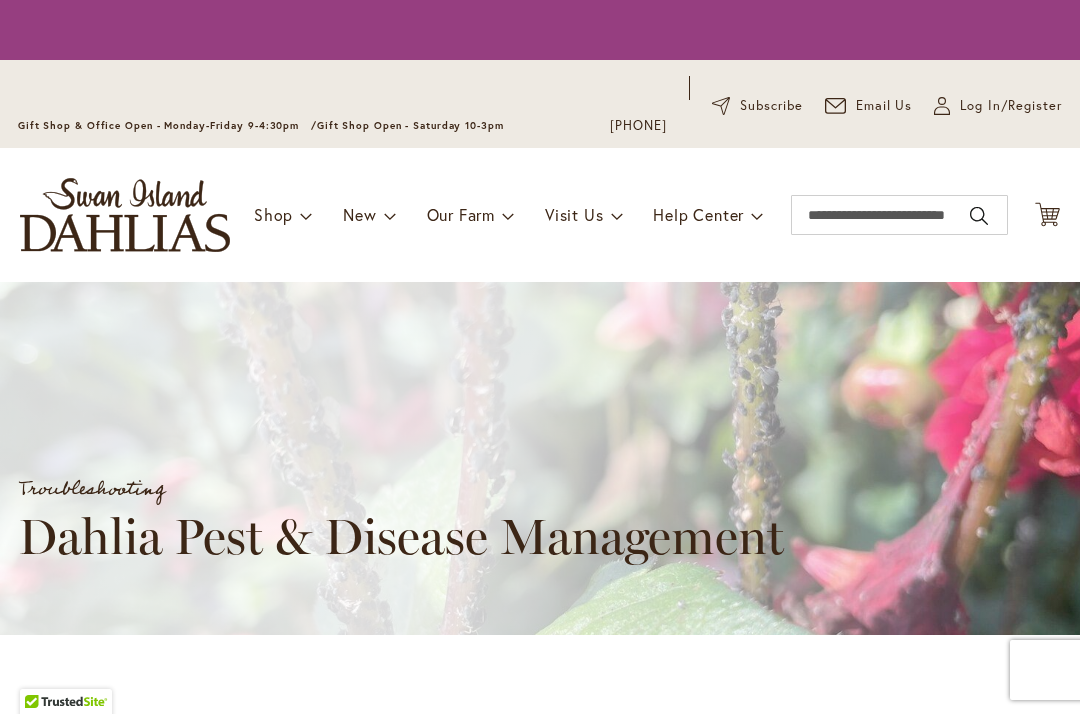 scroll, scrollTop: 0, scrollLeft: 0, axis: both 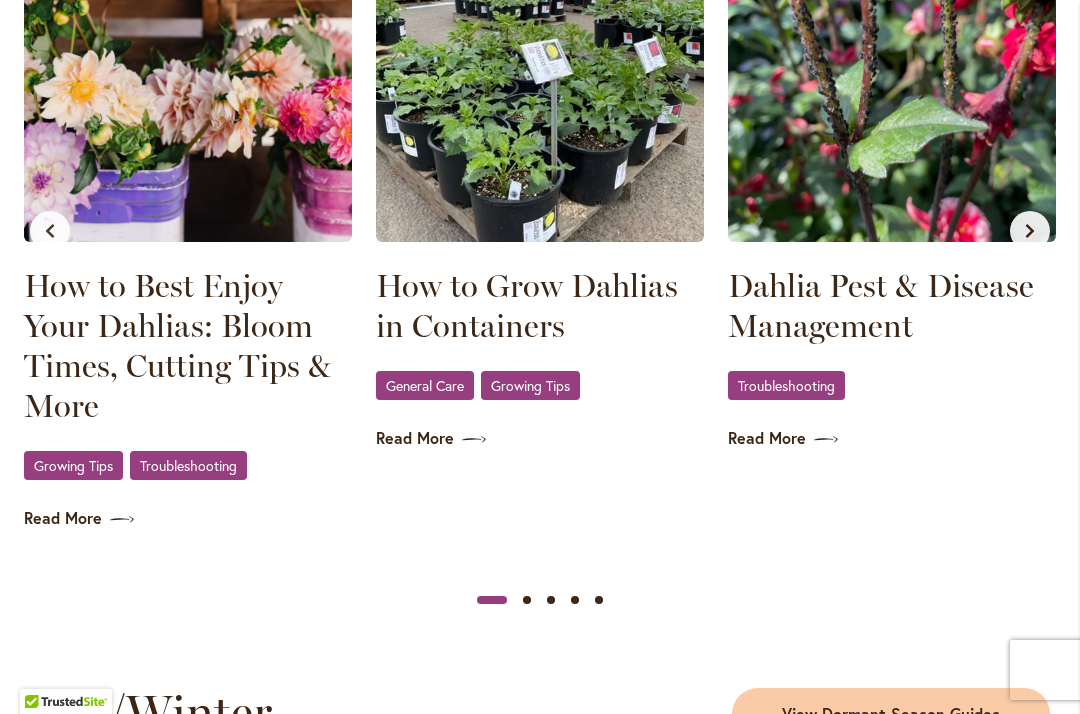 click on "How to Grow Dahlias in Containers" at bounding box center (540, 306) 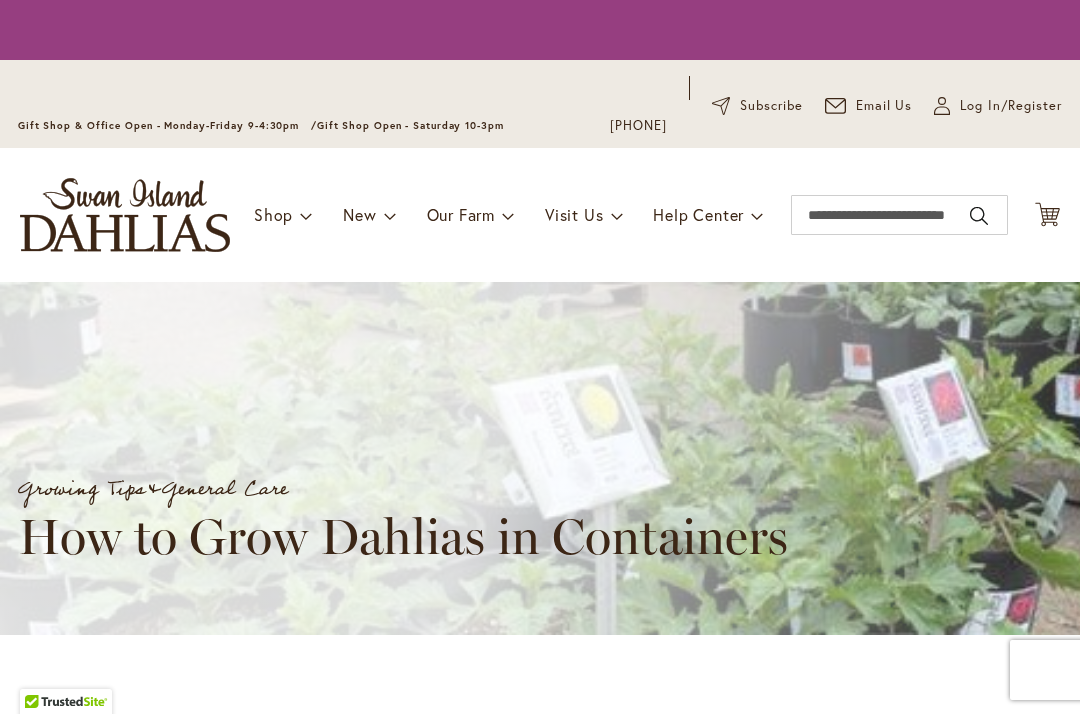 scroll, scrollTop: 0, scrollLeft: 0, axis: both 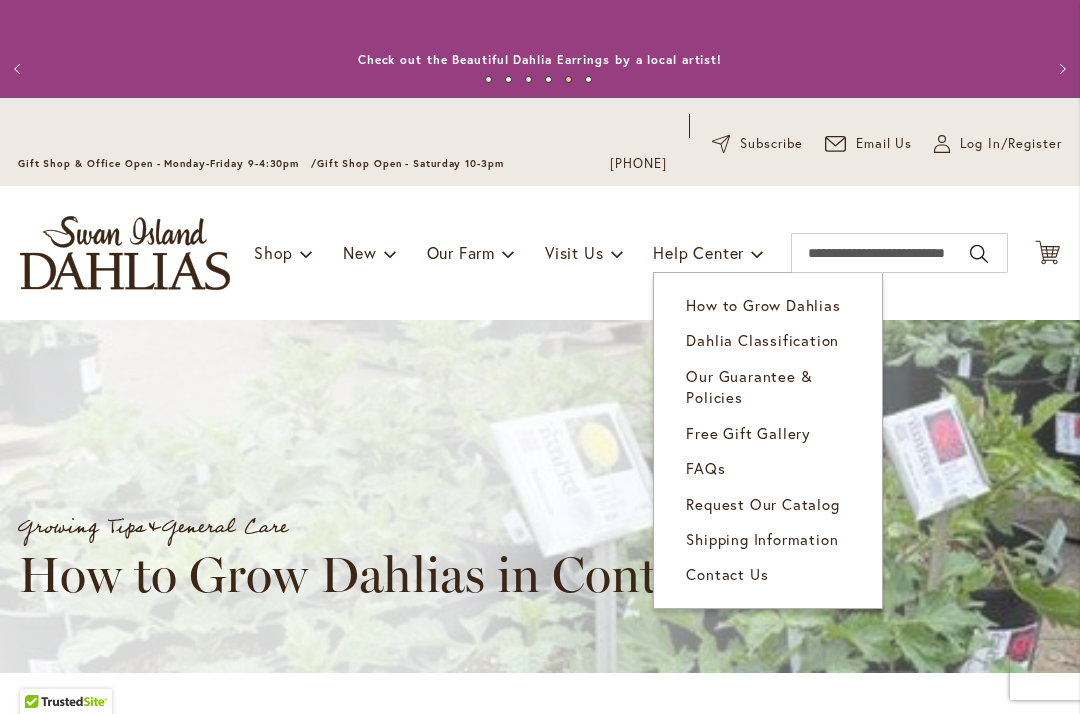 click on "How to Grow Dahlias" at bounding box center (763, 305) 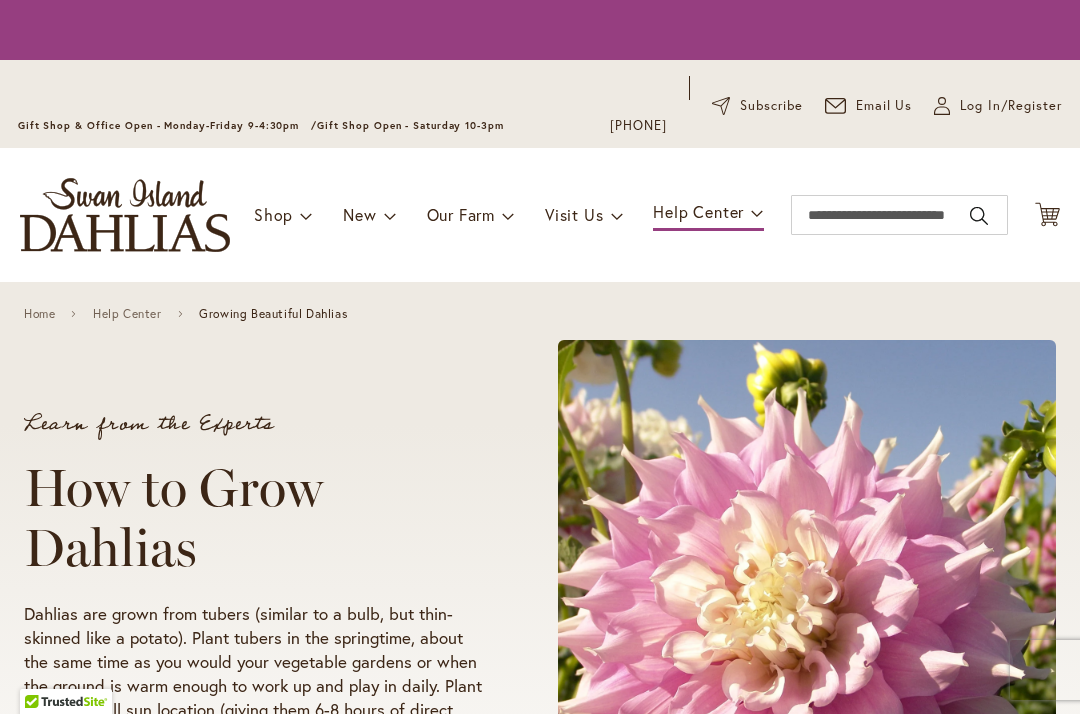 scroll, scrollTop: 0, scrollLeft: 0, axis: both 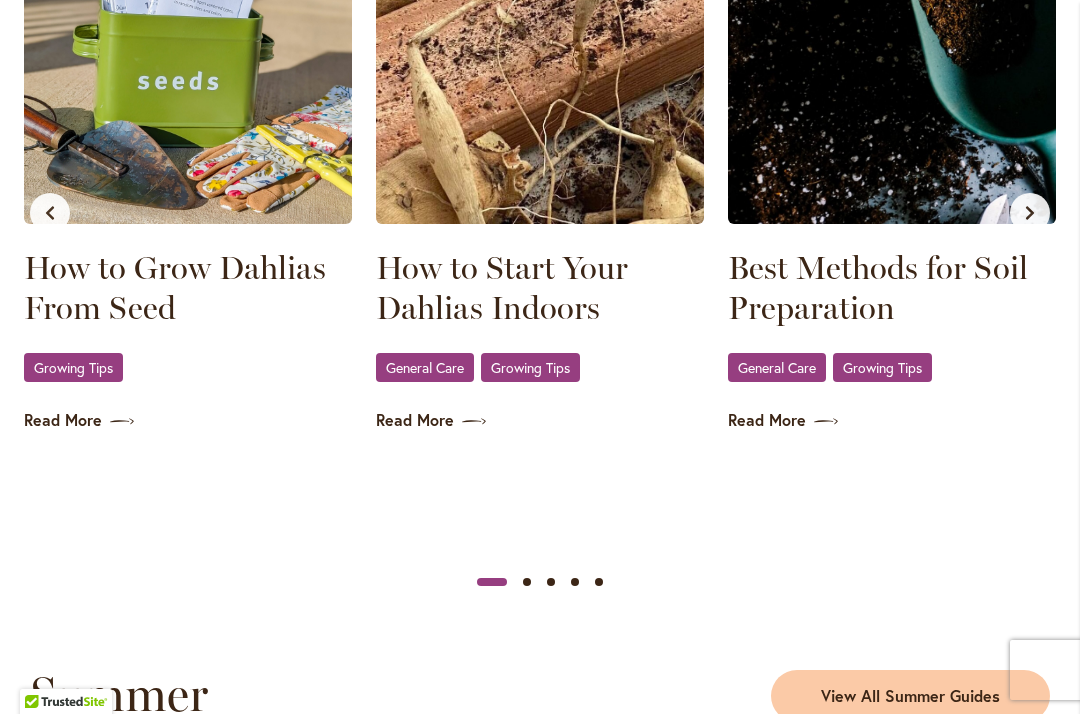 click on "How to Start Your Dahlias Indoors" at bounding box center (540, 288) 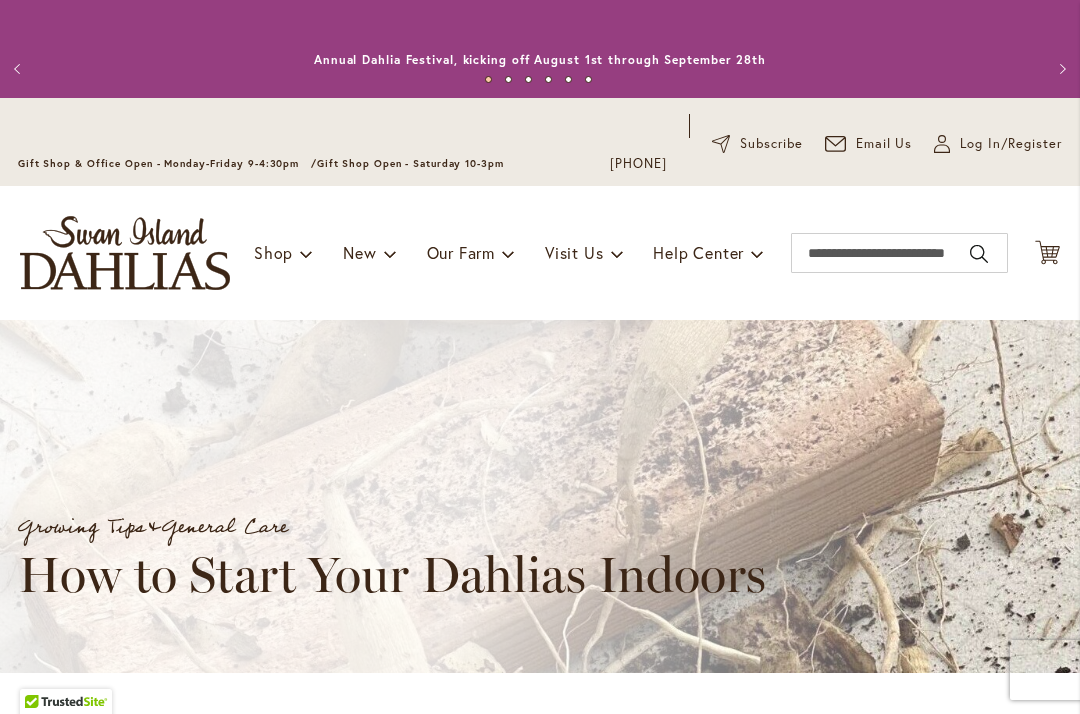scroll, scrollTop: 0, scrollLeft: 0, axis: both 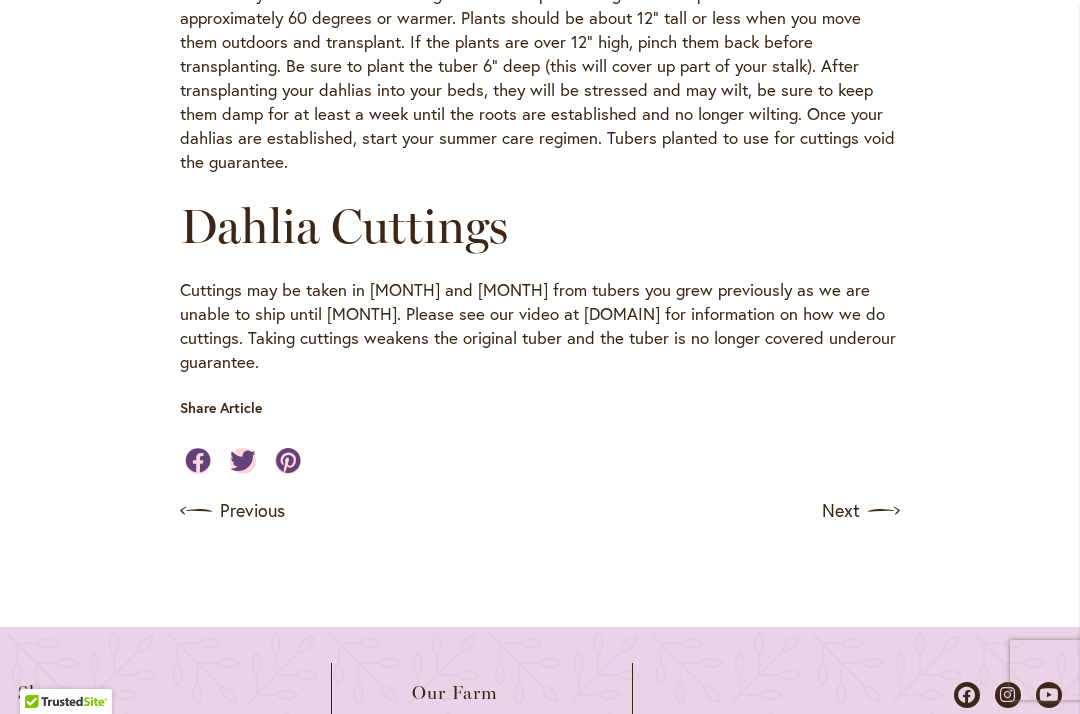click on "Next" at bounding box center [861, 511] 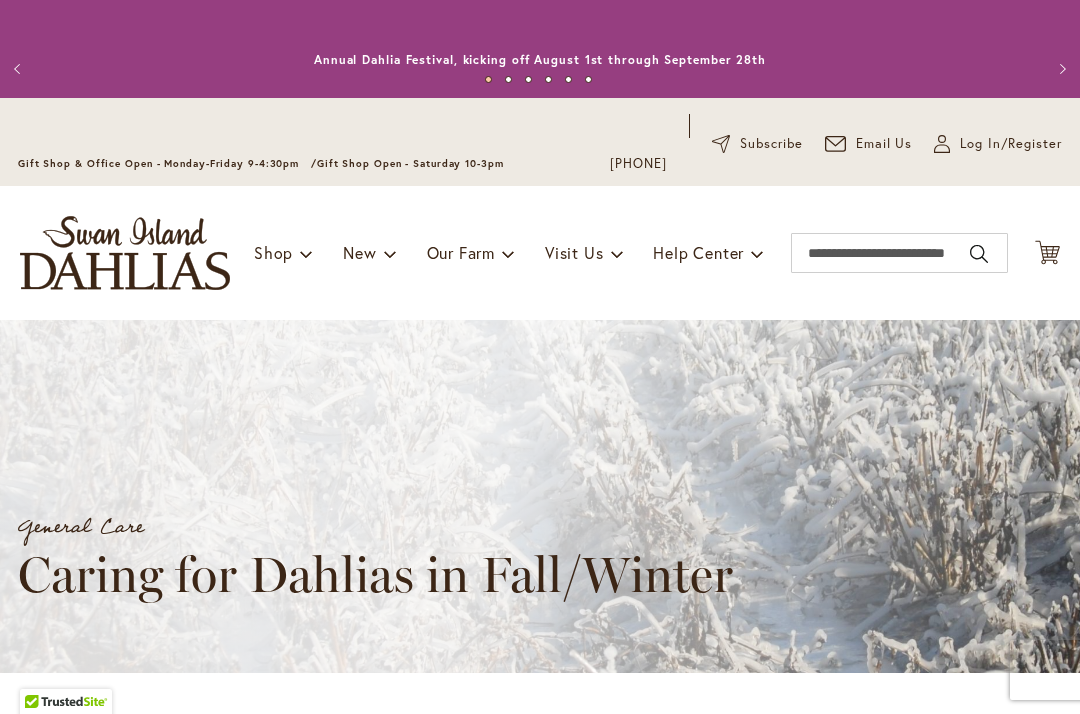 scroll, scrollTop: 0, scrollLeft: 0, axis: both 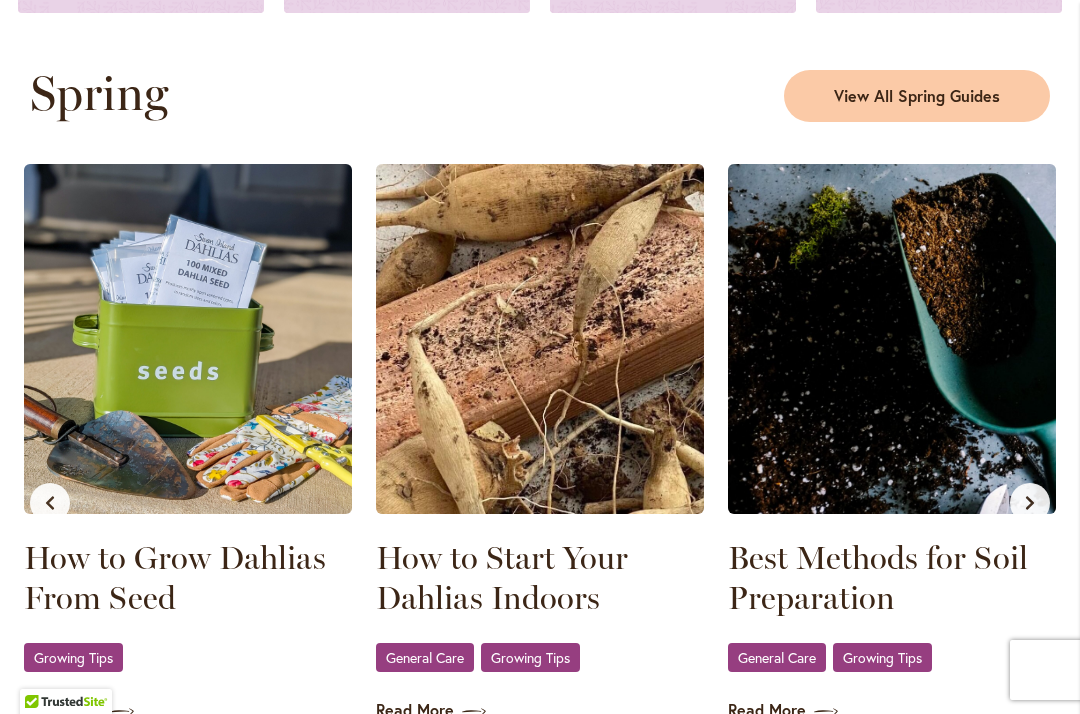 click at bounding box center [892, 339] 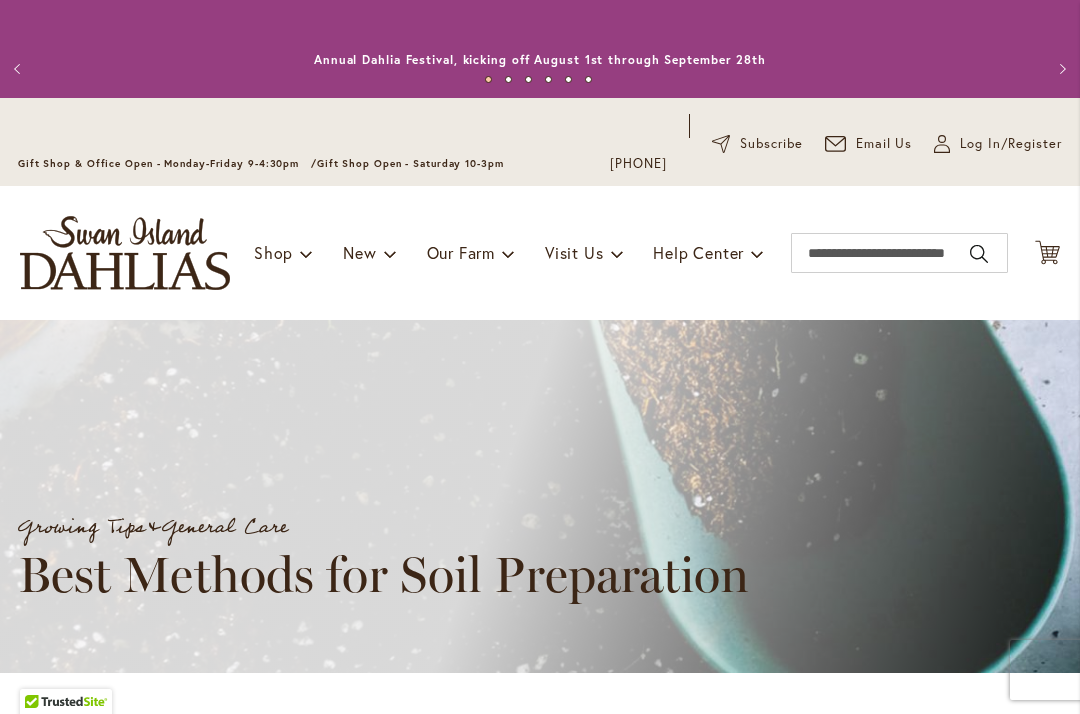 scroll, scrollTop: 0, scrollLeft: 0, axis: both 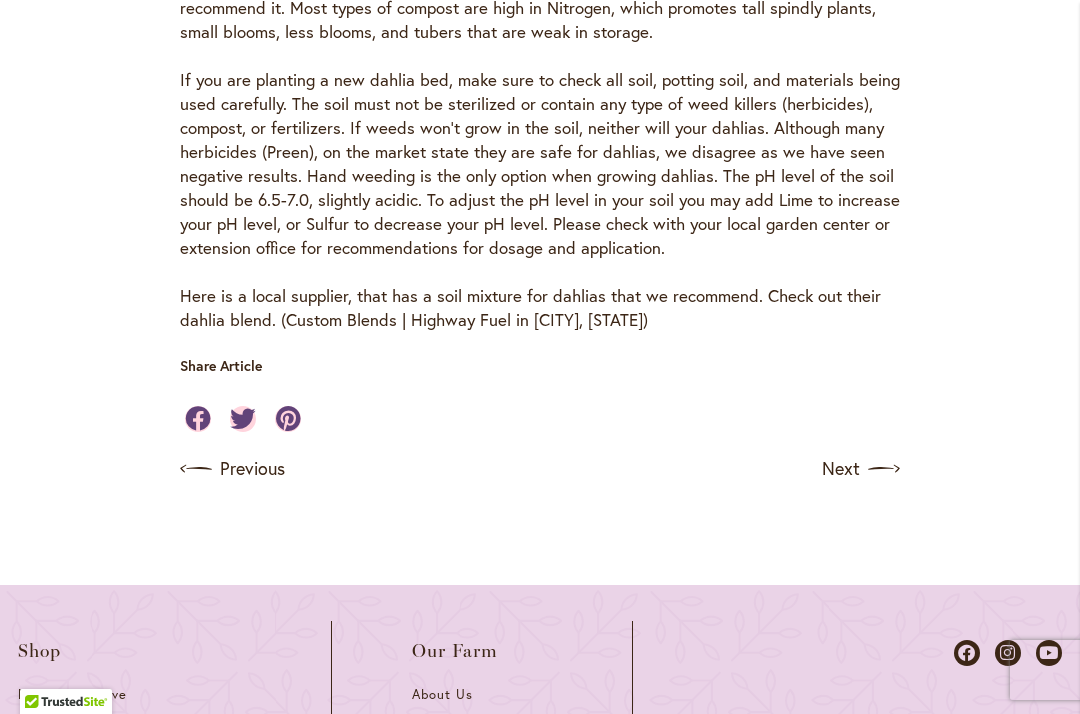 click on "Previous" at bounding box center [232, 469] 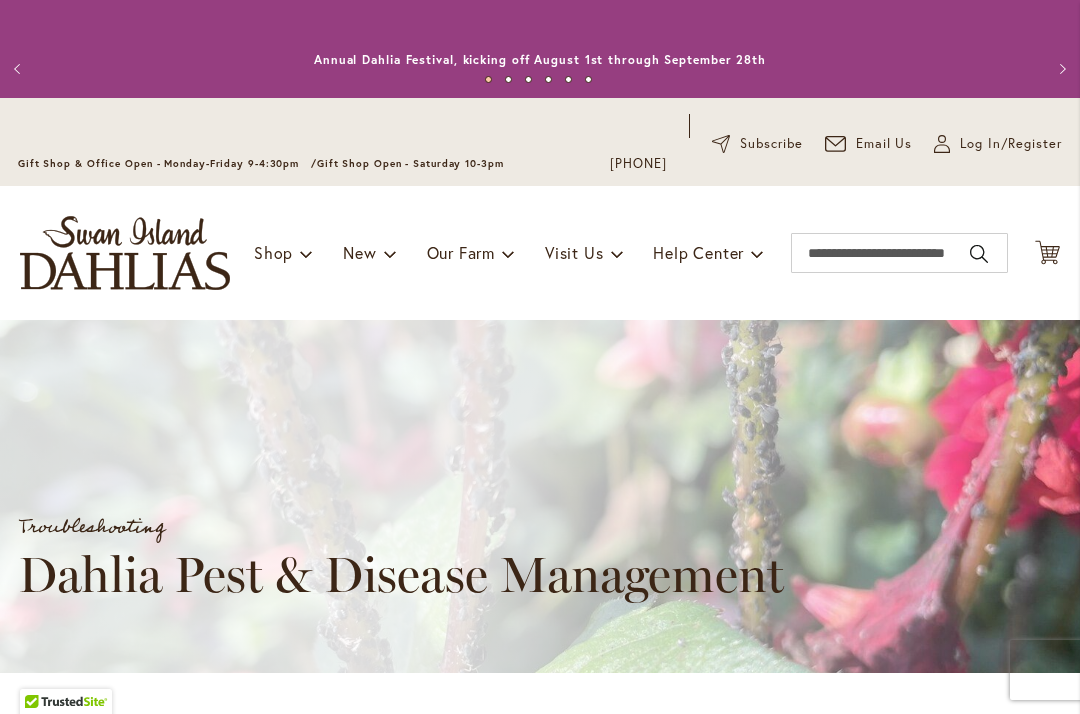 scroll, scrollTop: 0, scrollLeft: 0, axis: both 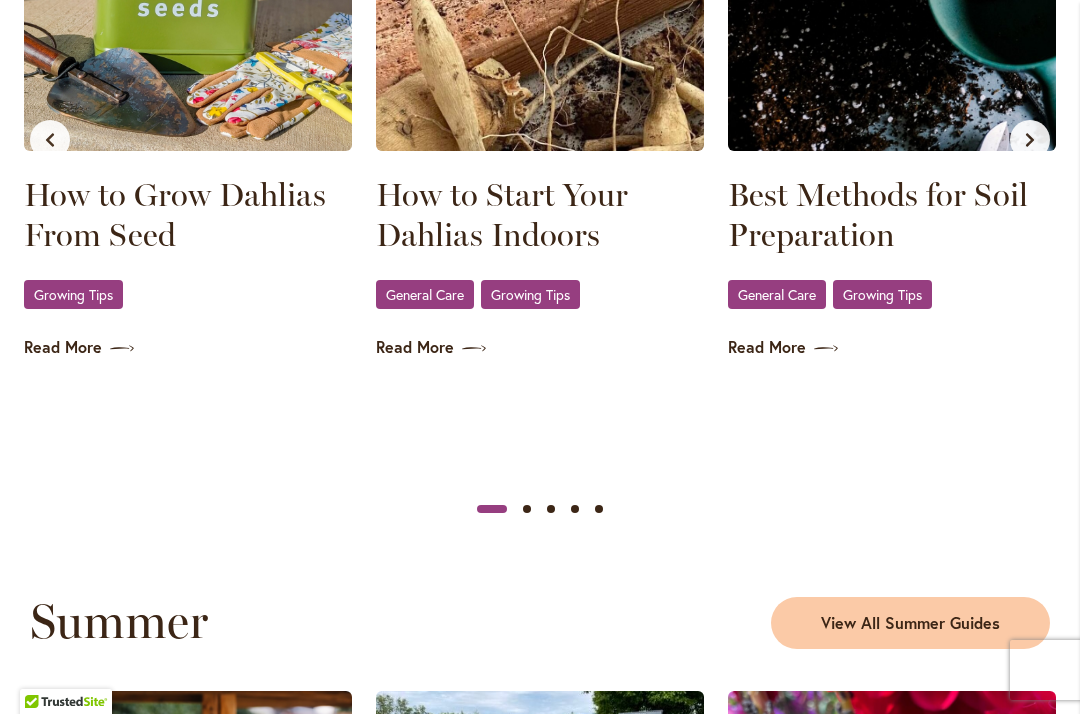 click on "Growing Tips" at bounding box center (530, 294) 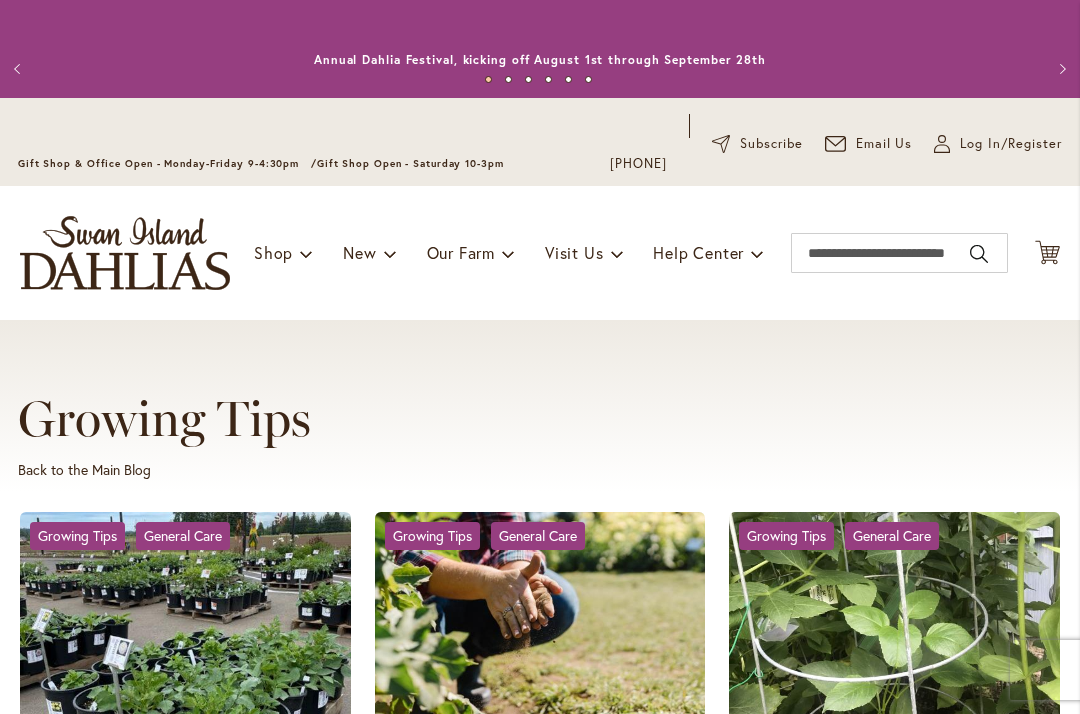 scroll, scrollTop: 0, scrollLeft: 0, axis: both 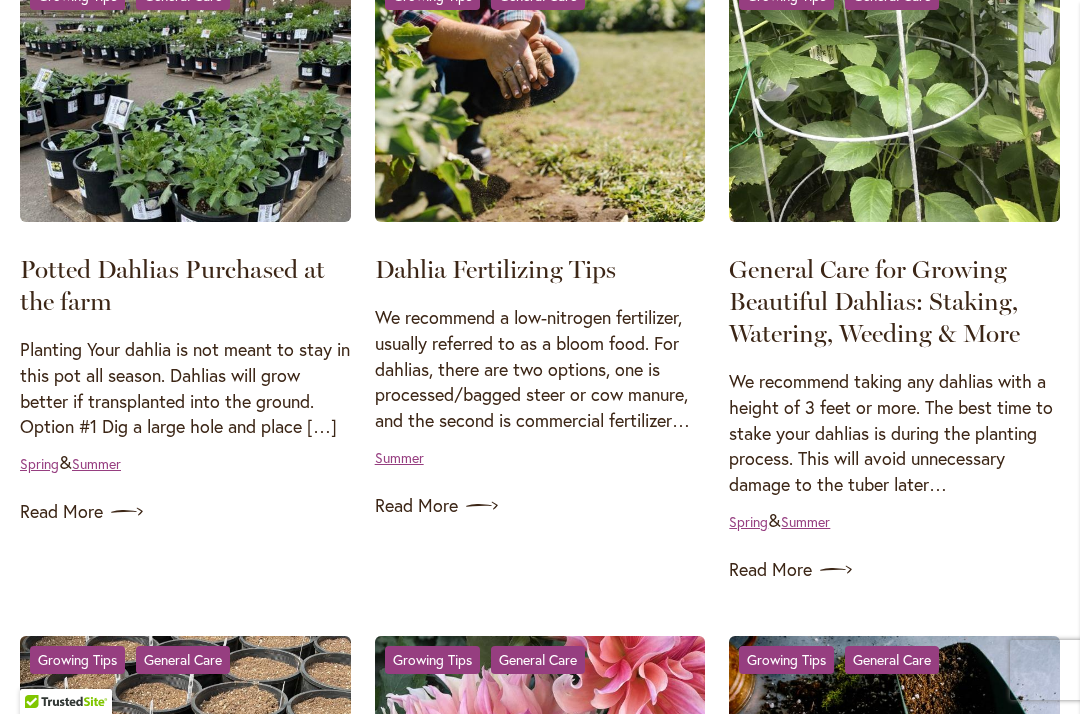 click on "Read More" at bounding box center [894, 570] 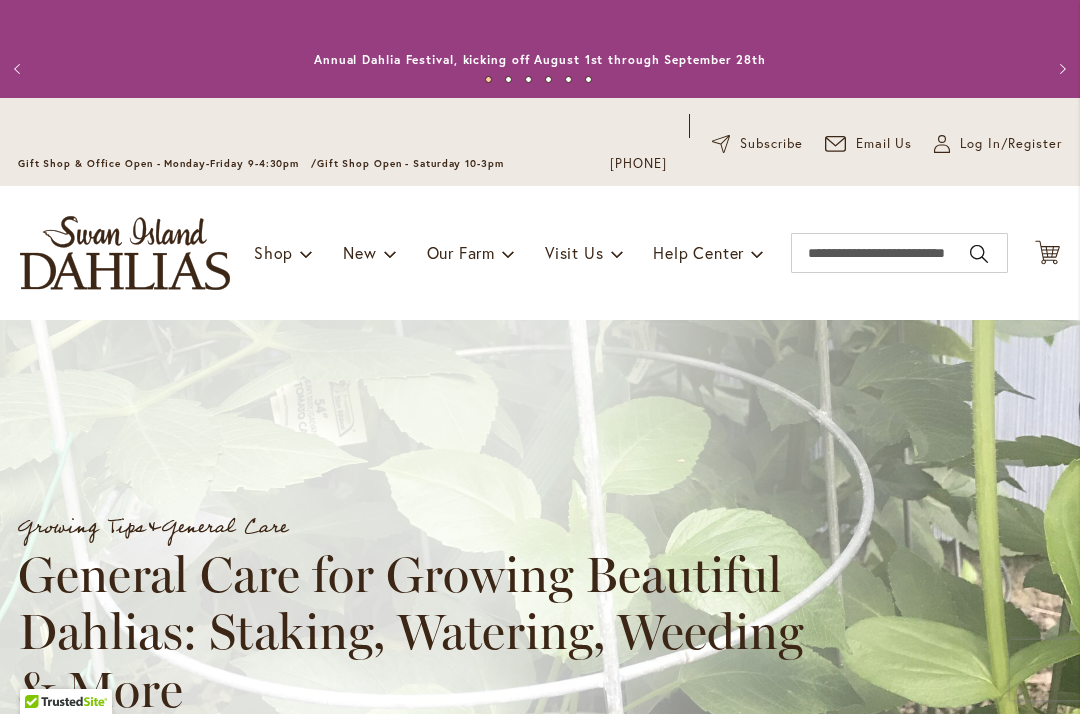 scroll, scrollTop: 0, scrollLeft: 0, axis: both 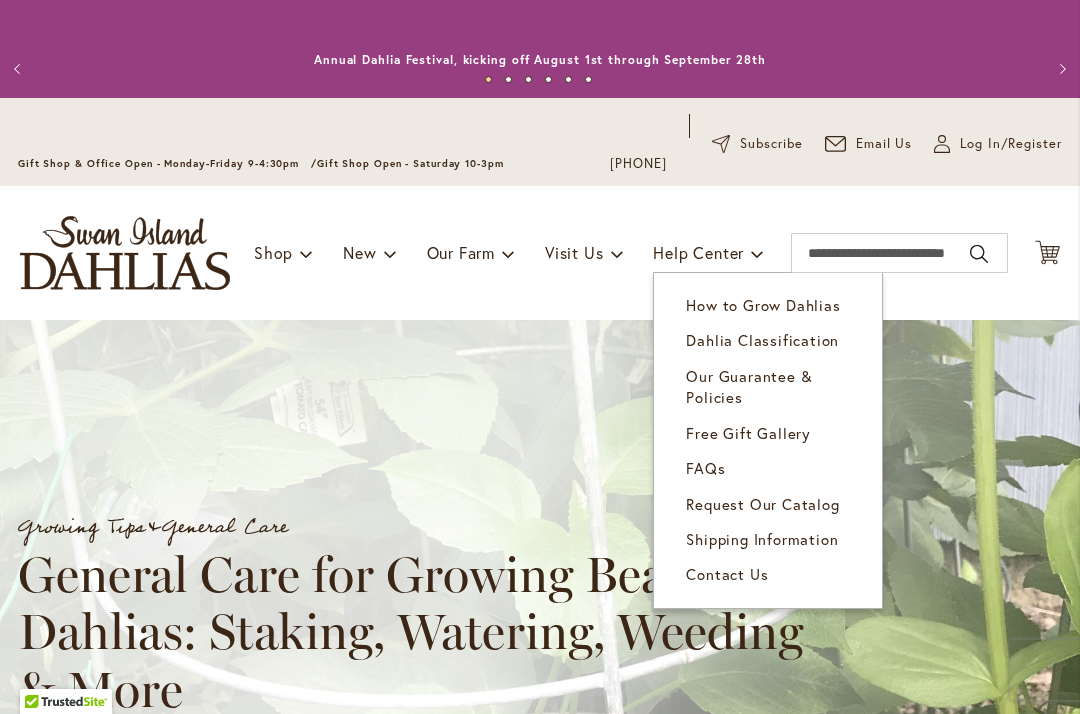click on "FAQs" at bounding box center (705, 468) 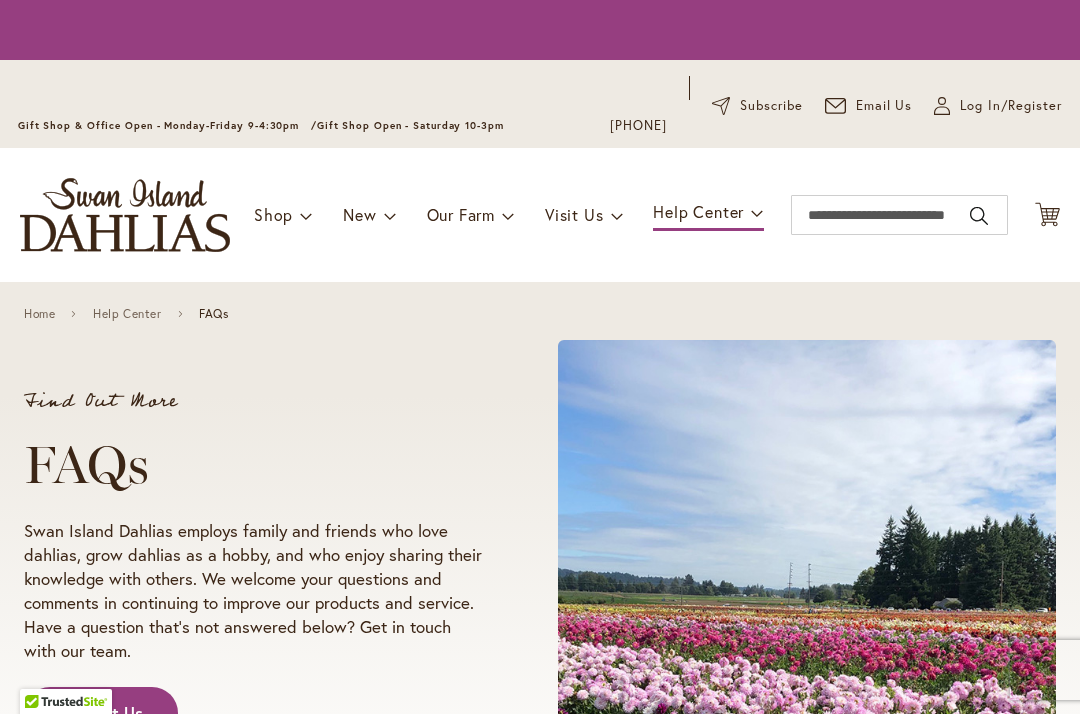 scroll, scrollTop: 0, scrollLeft: 0, axis: both 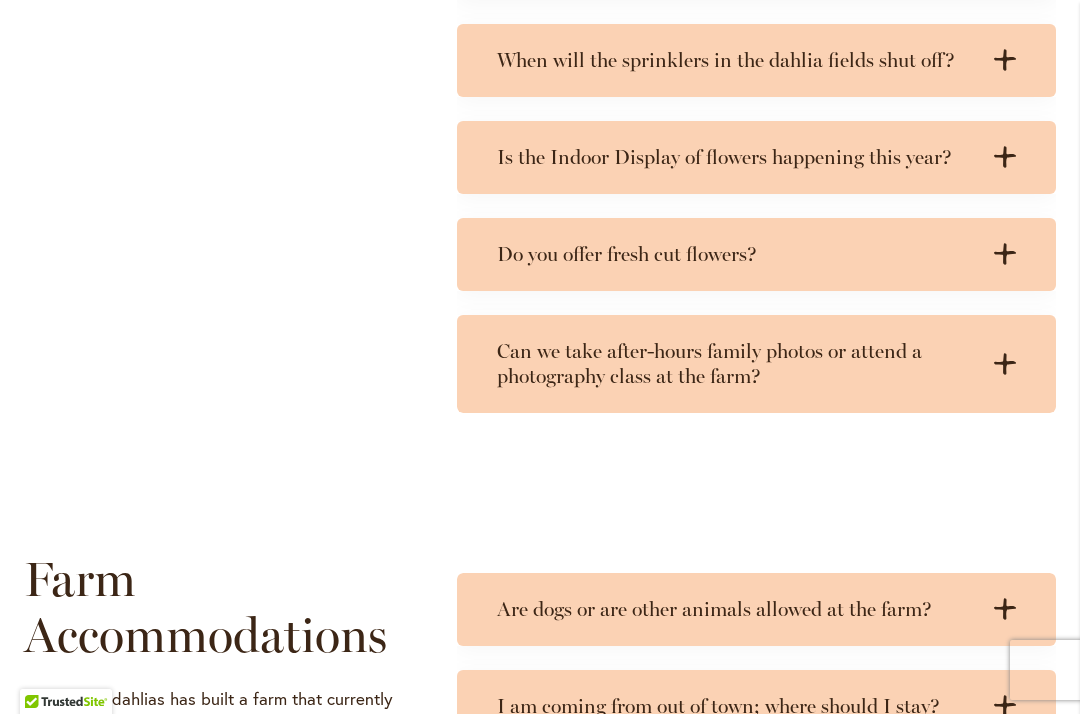 click on "Why should you visit Swan Island Dahlias?
.cls-1 {
fill: #3c2616;
stroke-width: 0px;
}
.cls-1 {
fill: #3c2616;
stroke-width: 0px;
}
Swan Island Dahlias is the nation’s largest dahlia grower. Our Annual Dahlia Festival happens each year during August & September. The festival is stunning for people who love dahlias, flowers, gardening, and outdoor activities. You can visit the display garden, which showcases 3-5 plants, each of almost 400 varieties, in a spread-out garden area. Then you may stroll through almost 40 acres of dahlias in bloom on the designated pathways. Depending on the day’s events, you might have the chance to take a class, listen to live music, enjoy a drink or bite to eat at a food truck, visit the Sunday Market vendors, and shop in our adorable gift shop.
What are the Summer Hours?" at bounding box center [756, -121] 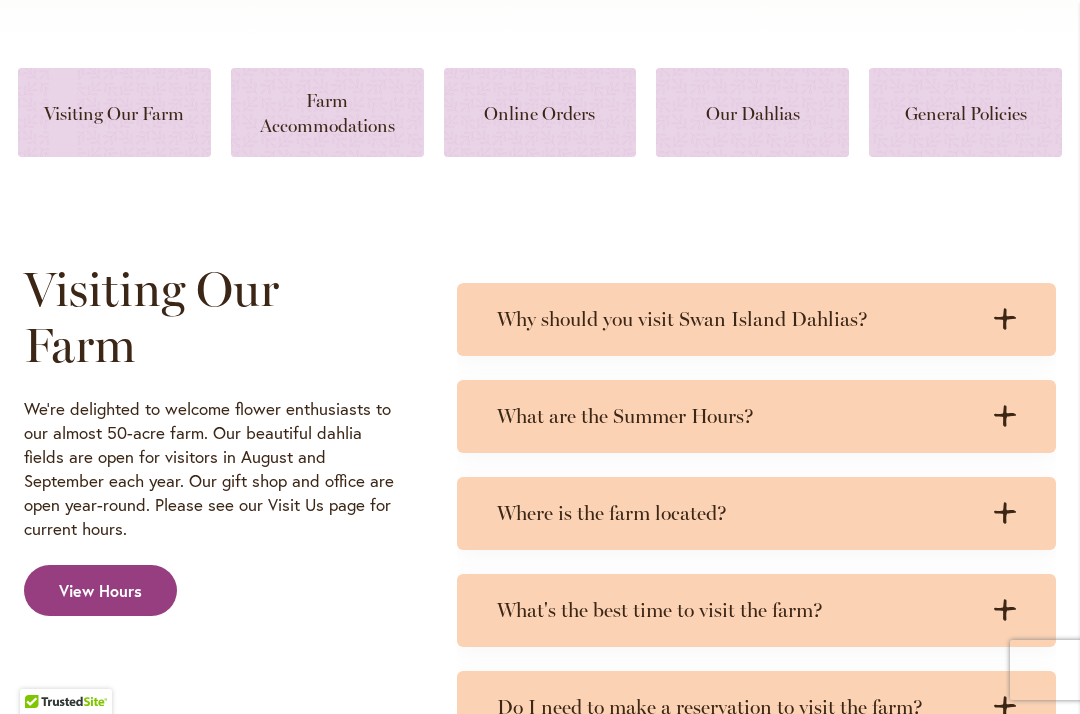 scroll, scrollTop: 849, scrollLeft: 0, axis: vertical 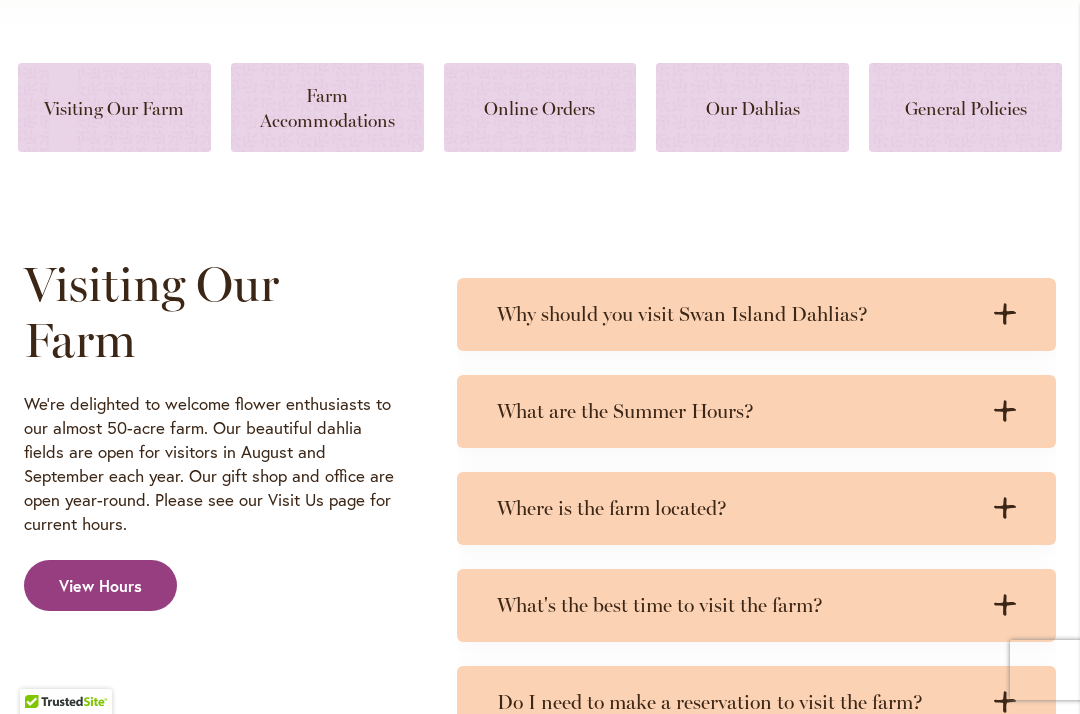 click at bounding box center (965, 107) 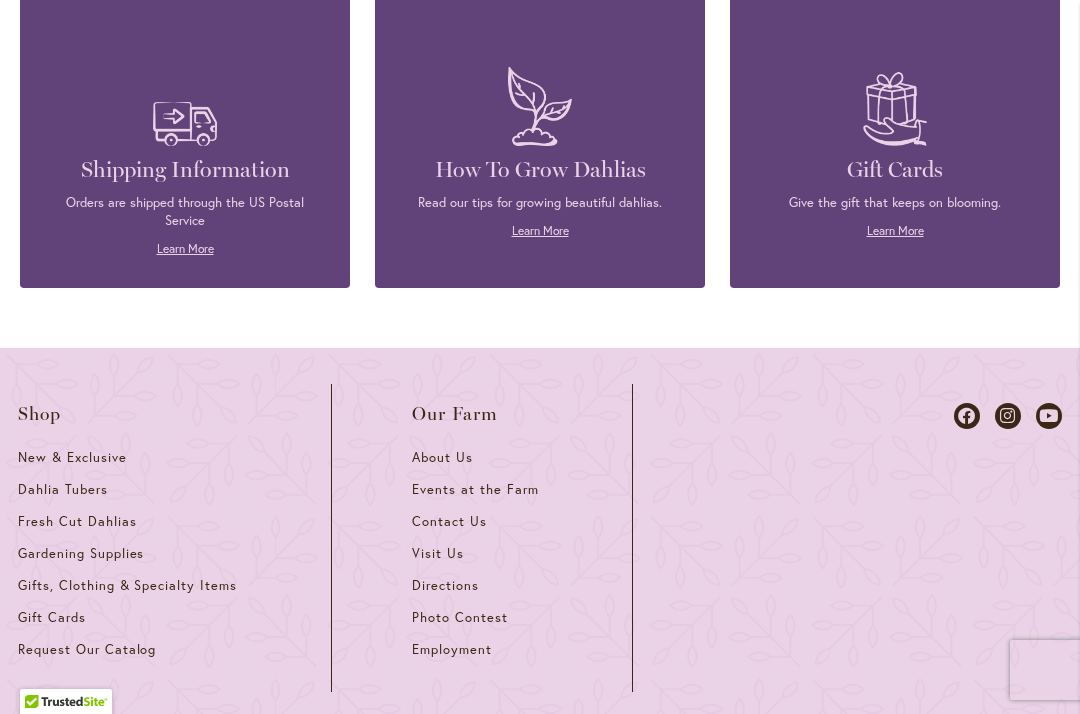 scroll, scrollTop: 6208, scrollLeft: 0, axis: vertical 